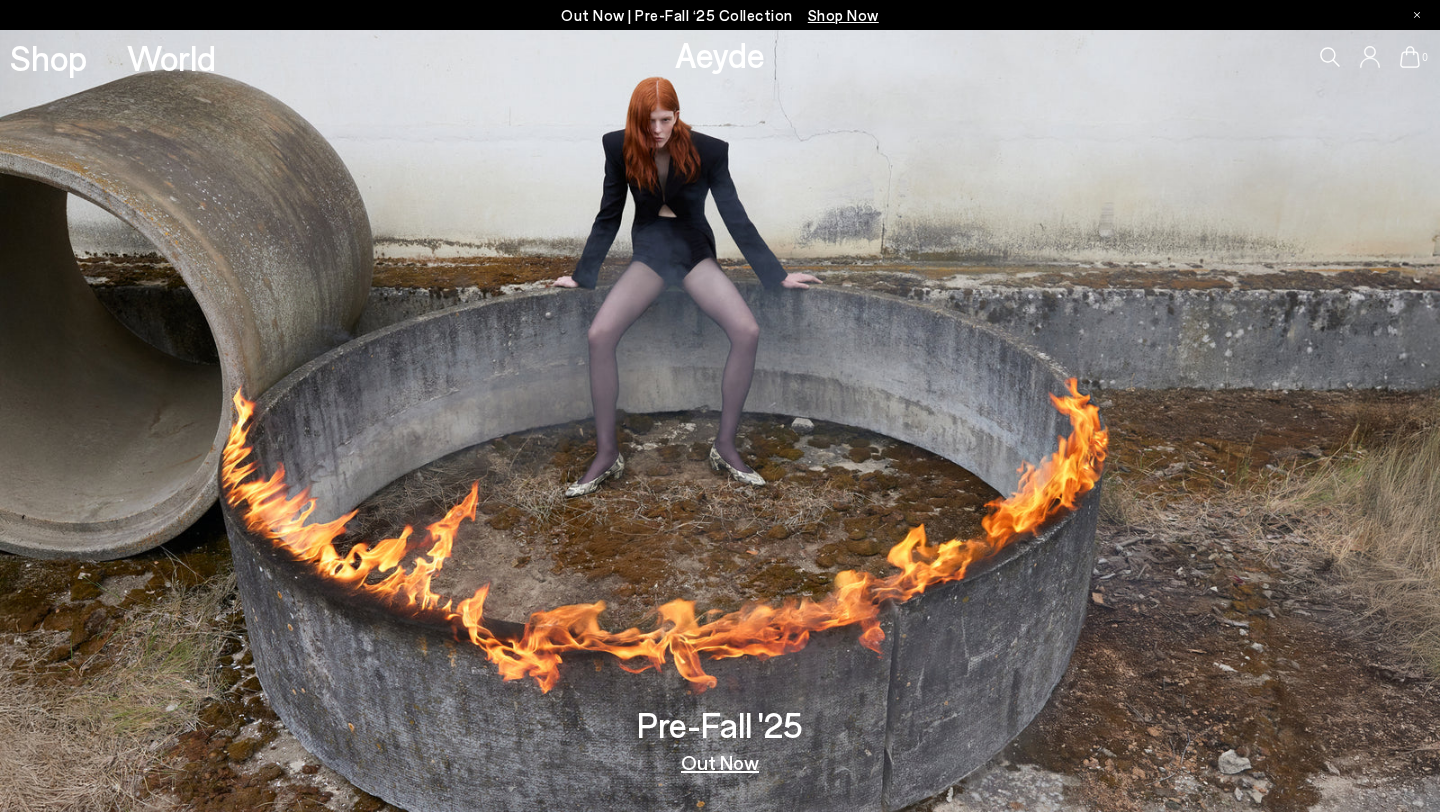 scroll, scrollTop: 0, scrollLeft: 0, axis: both 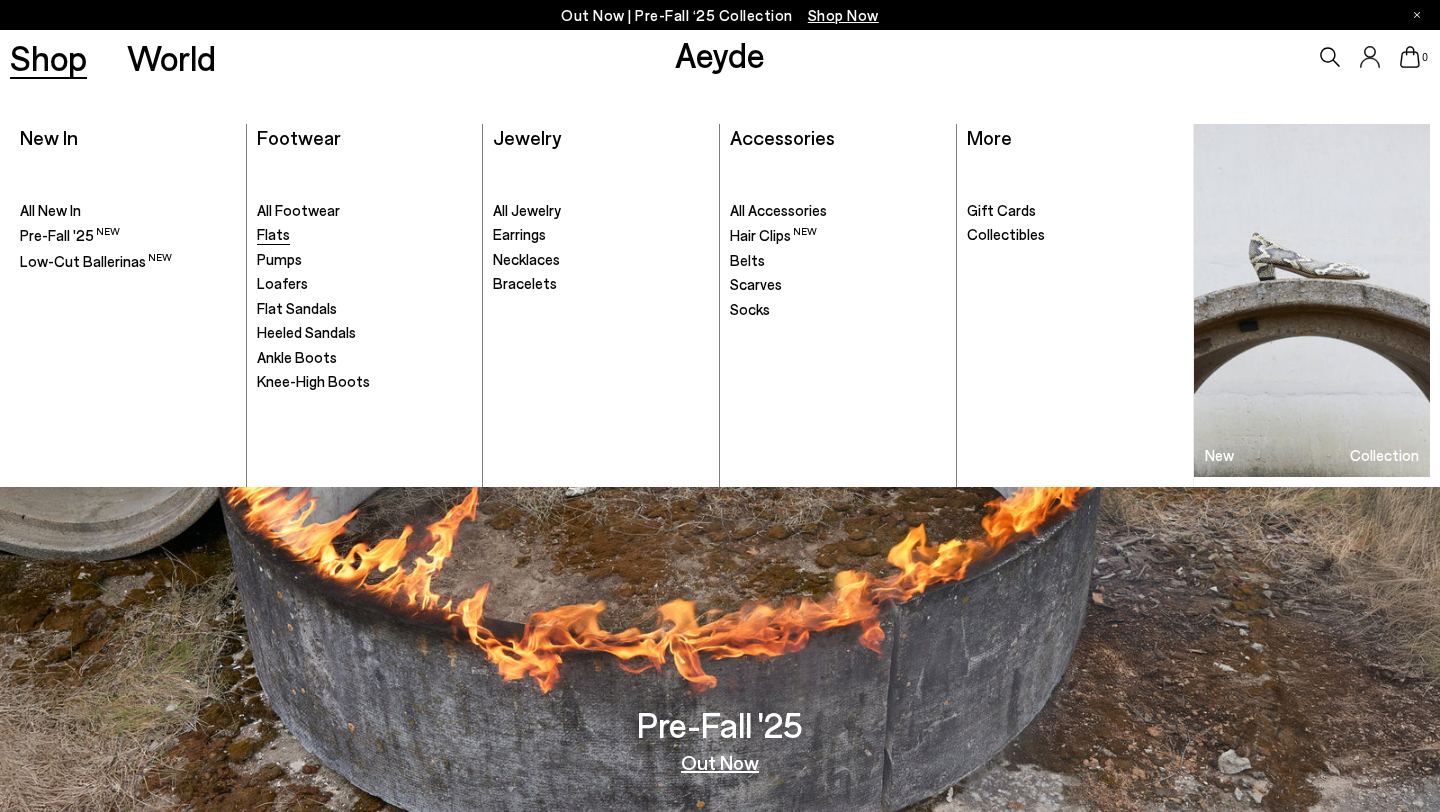 click on "Flats" at bounding box center [273, 234] 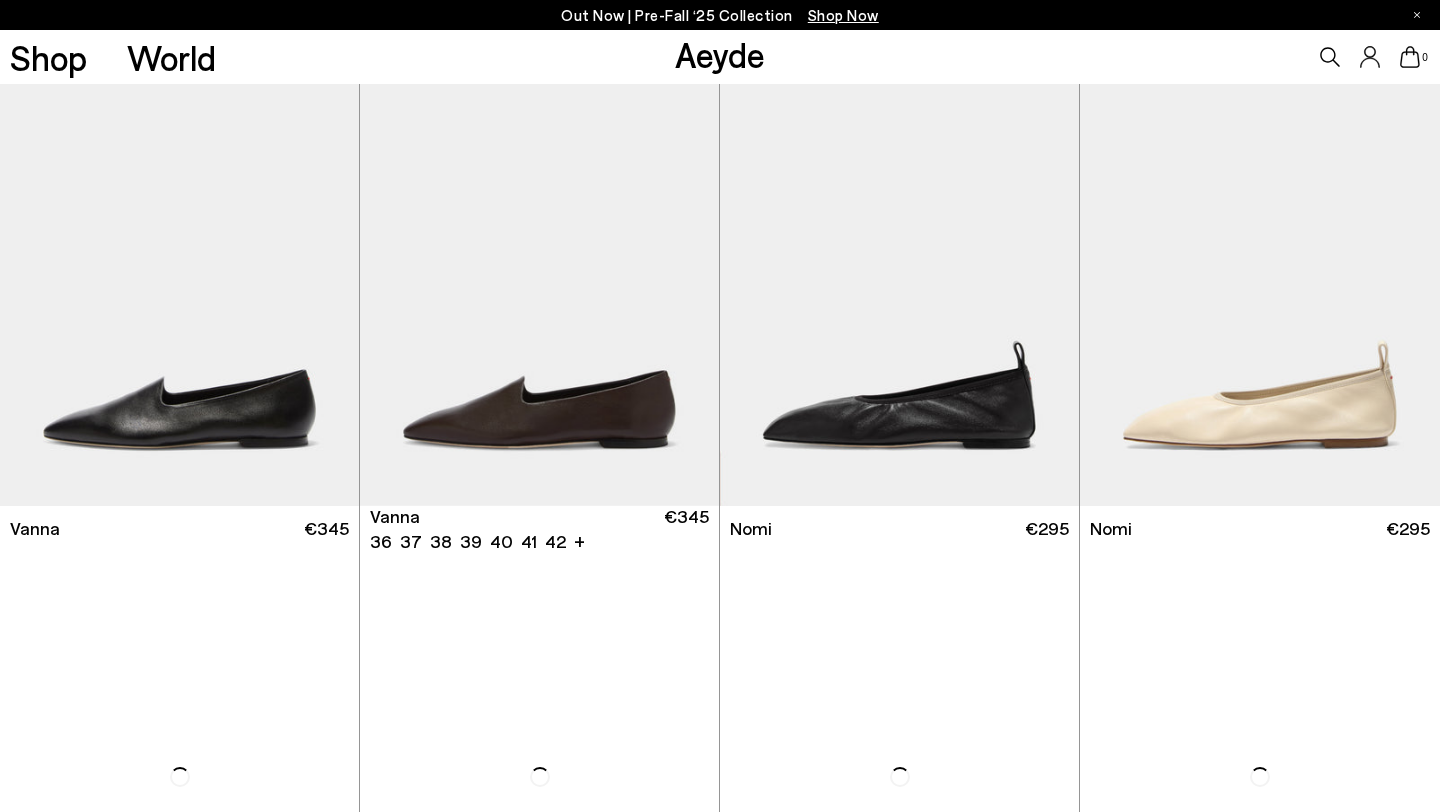 scroll, scrollTop: 638, scrollLeft: 0, axis: vertical 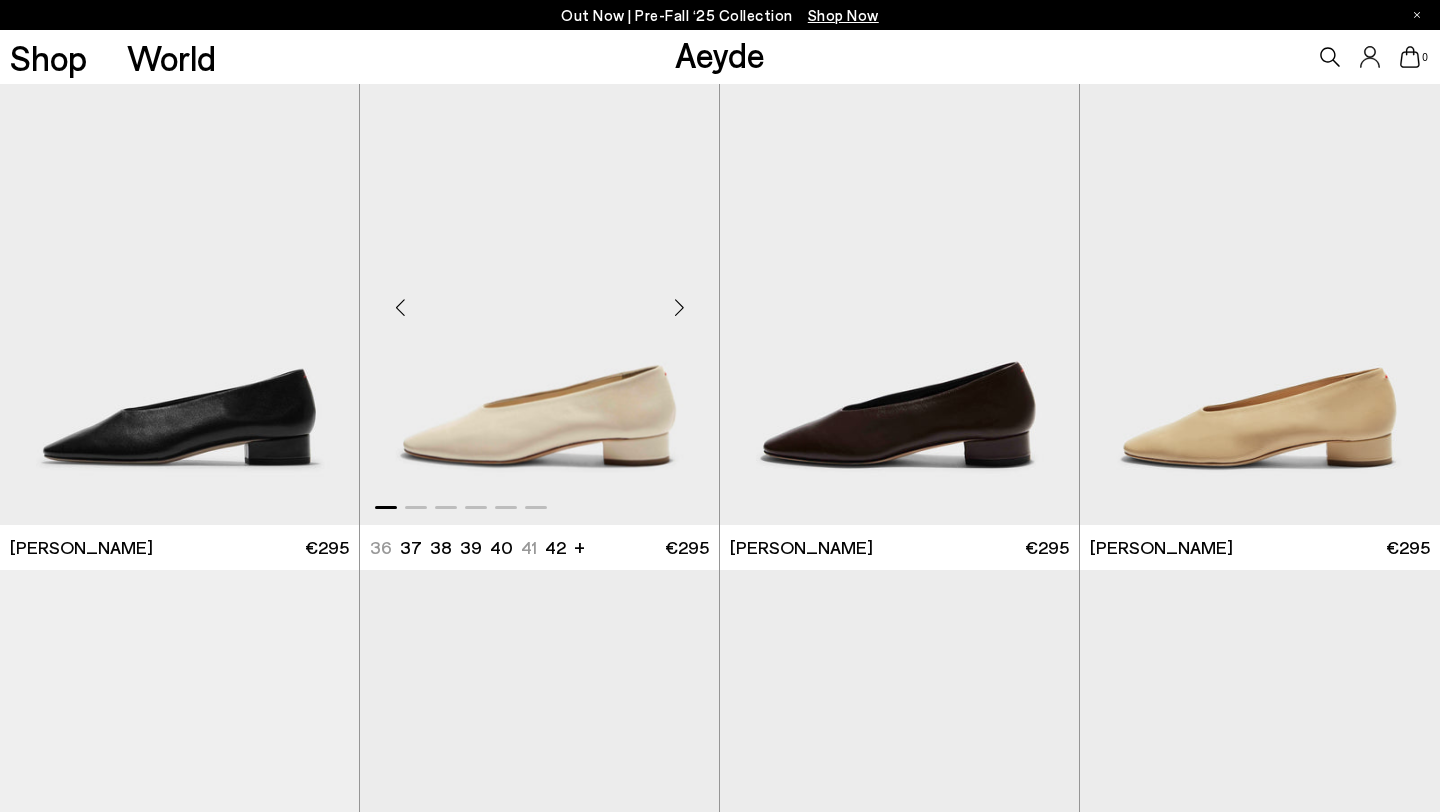 click at bounding box center [539, 298] 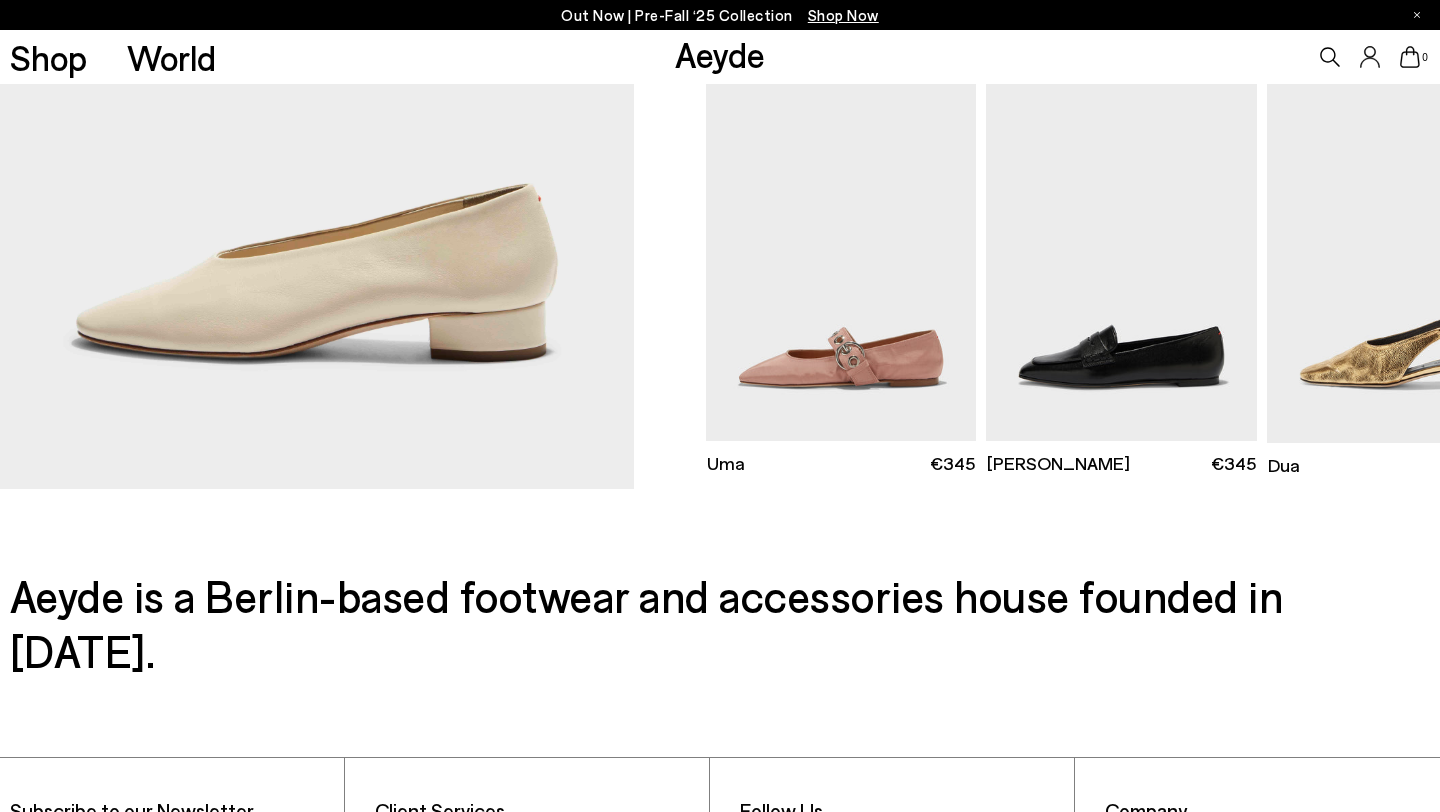 scroll, scrollTop: 531, scrollLeft: 0, axis: vertical 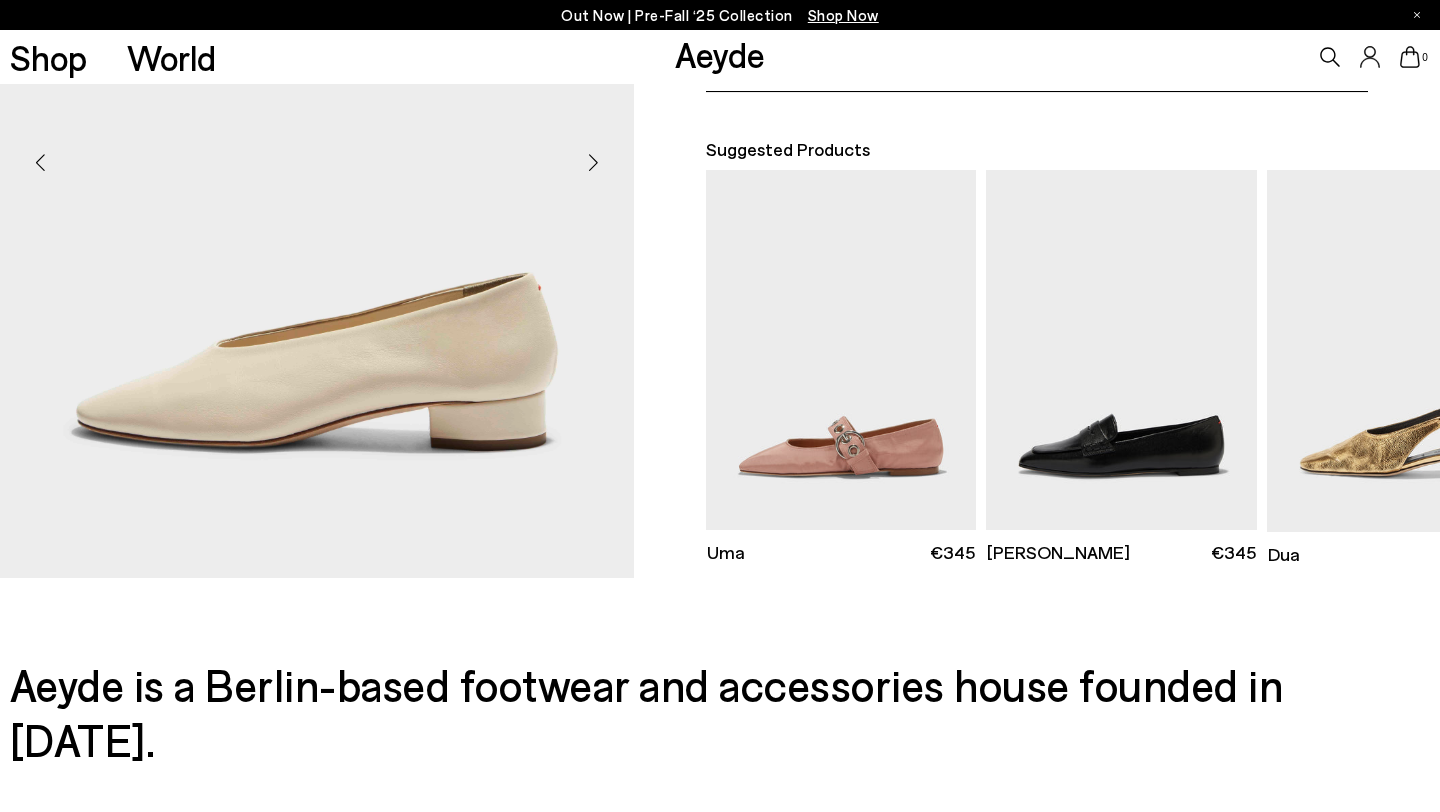 click at bounding box center [594, 163] 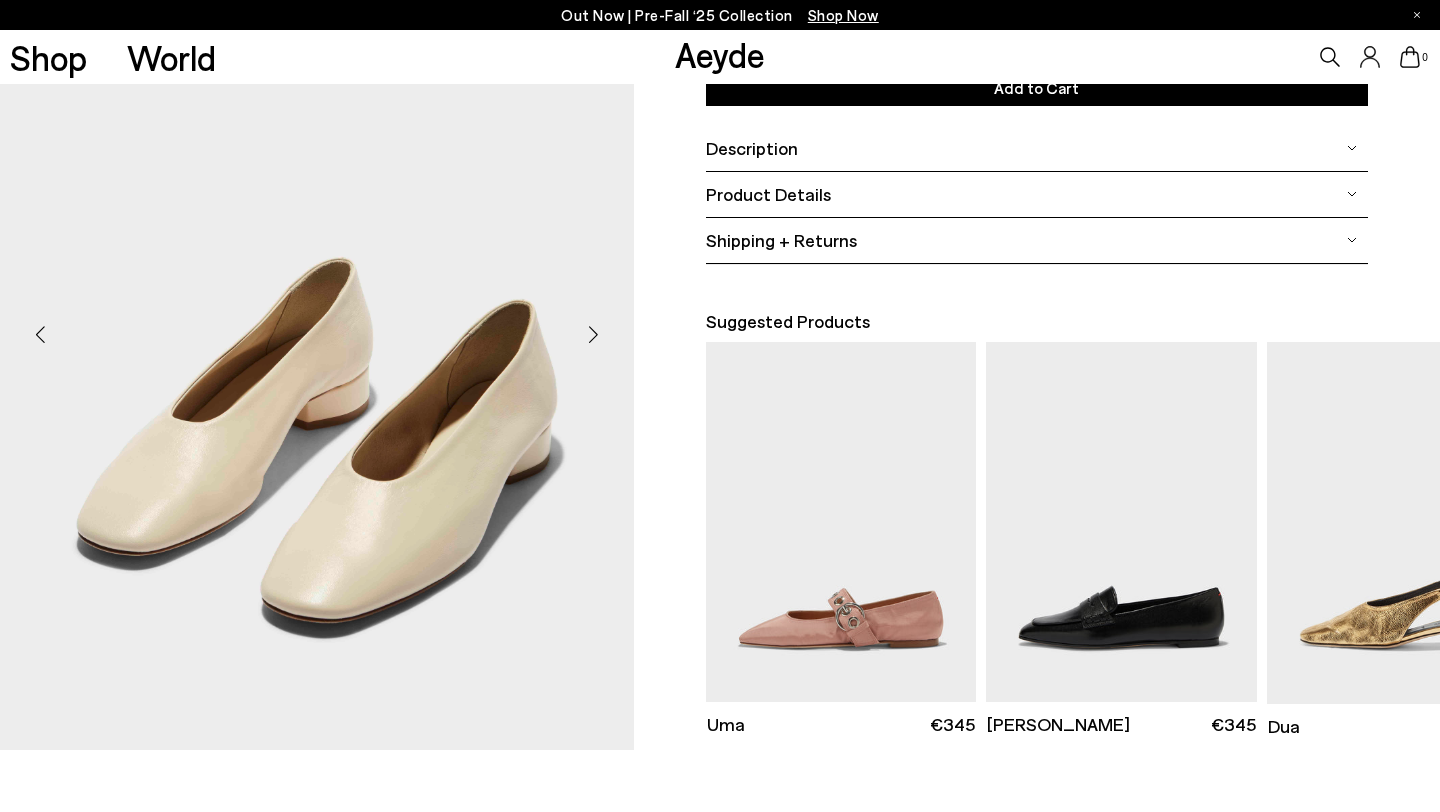 scroll, scrollTop: 346, scrollLeft: 0, axis: vertical 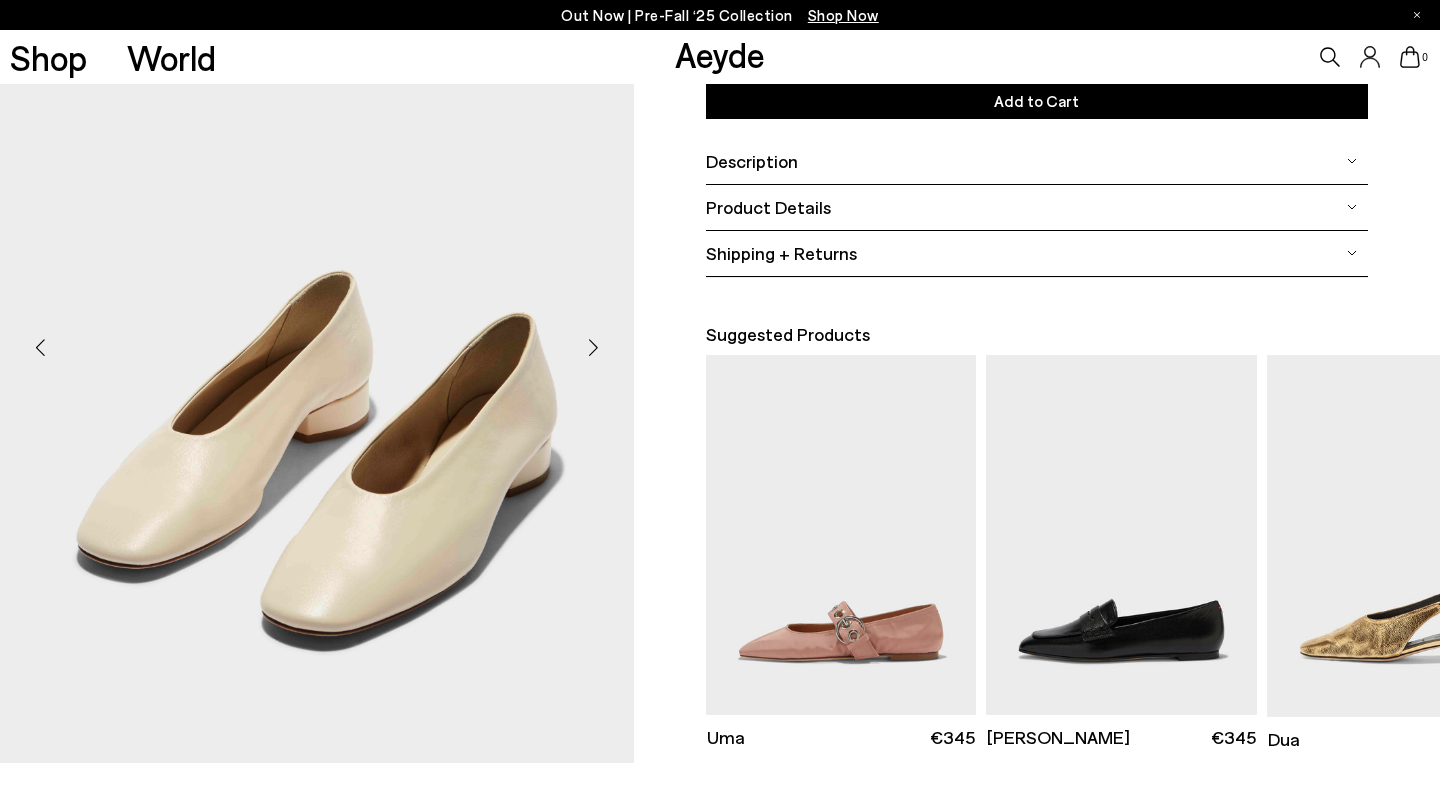 click at bounding box center [594, 348] 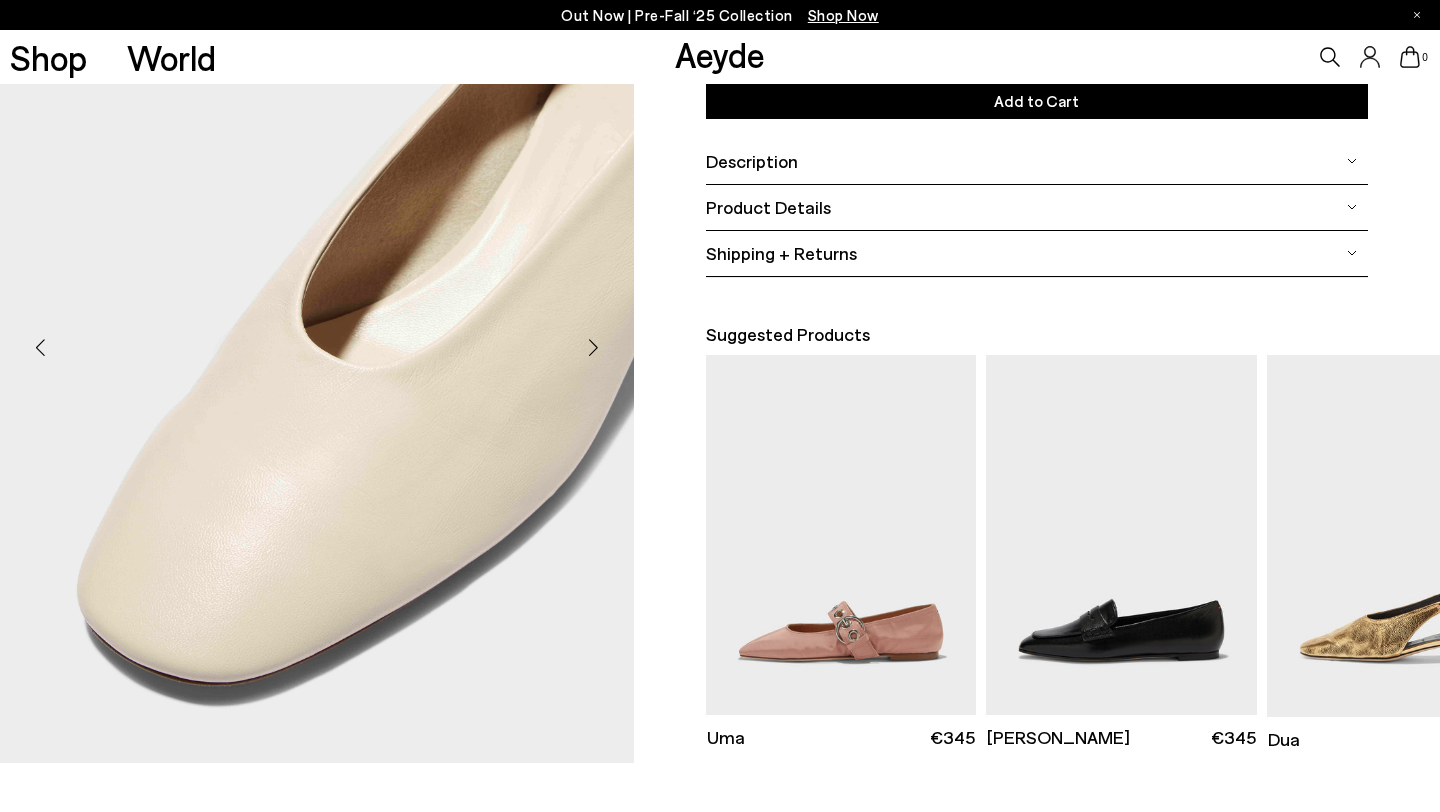 click at bounding box center [594, 348] 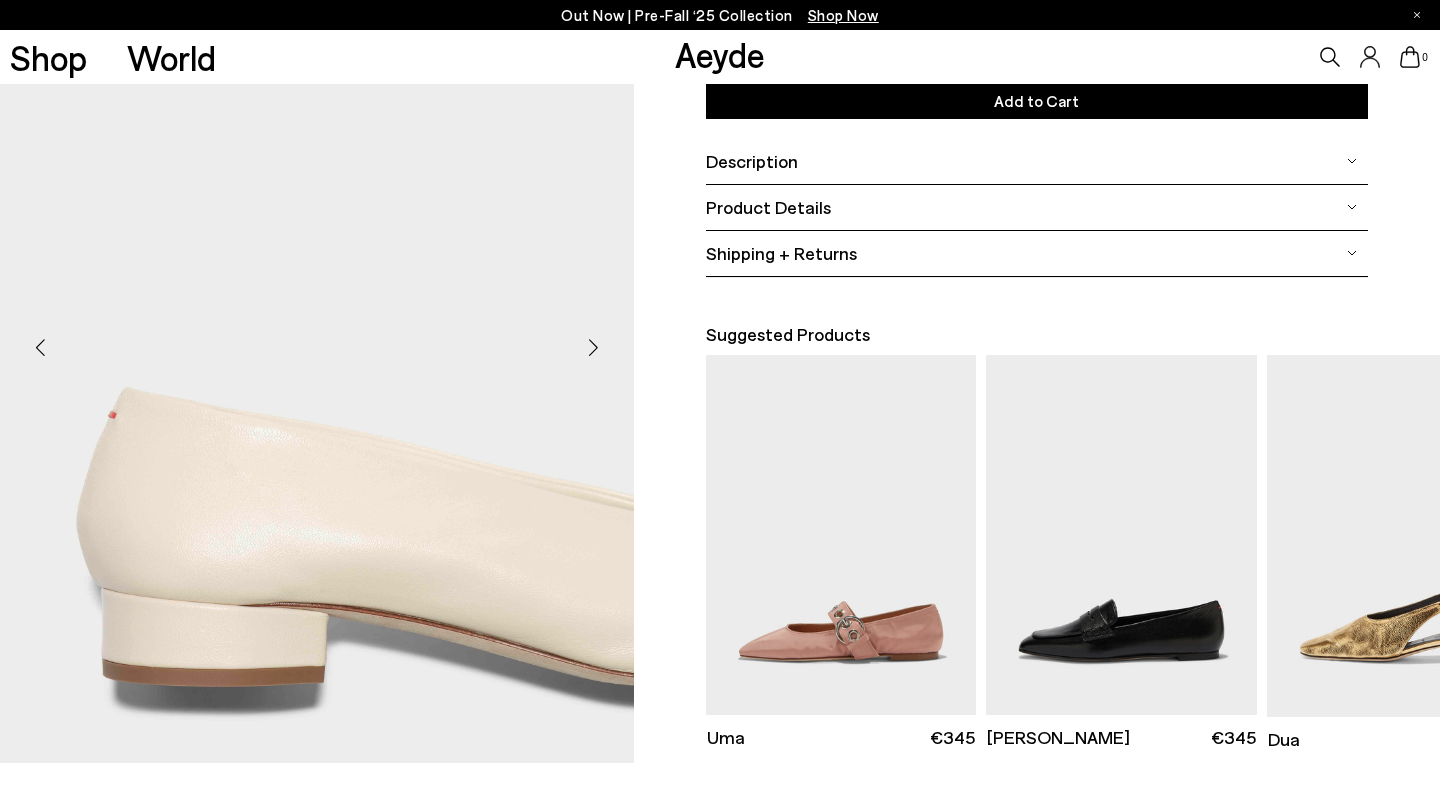 click at bounding box center (594, 348) 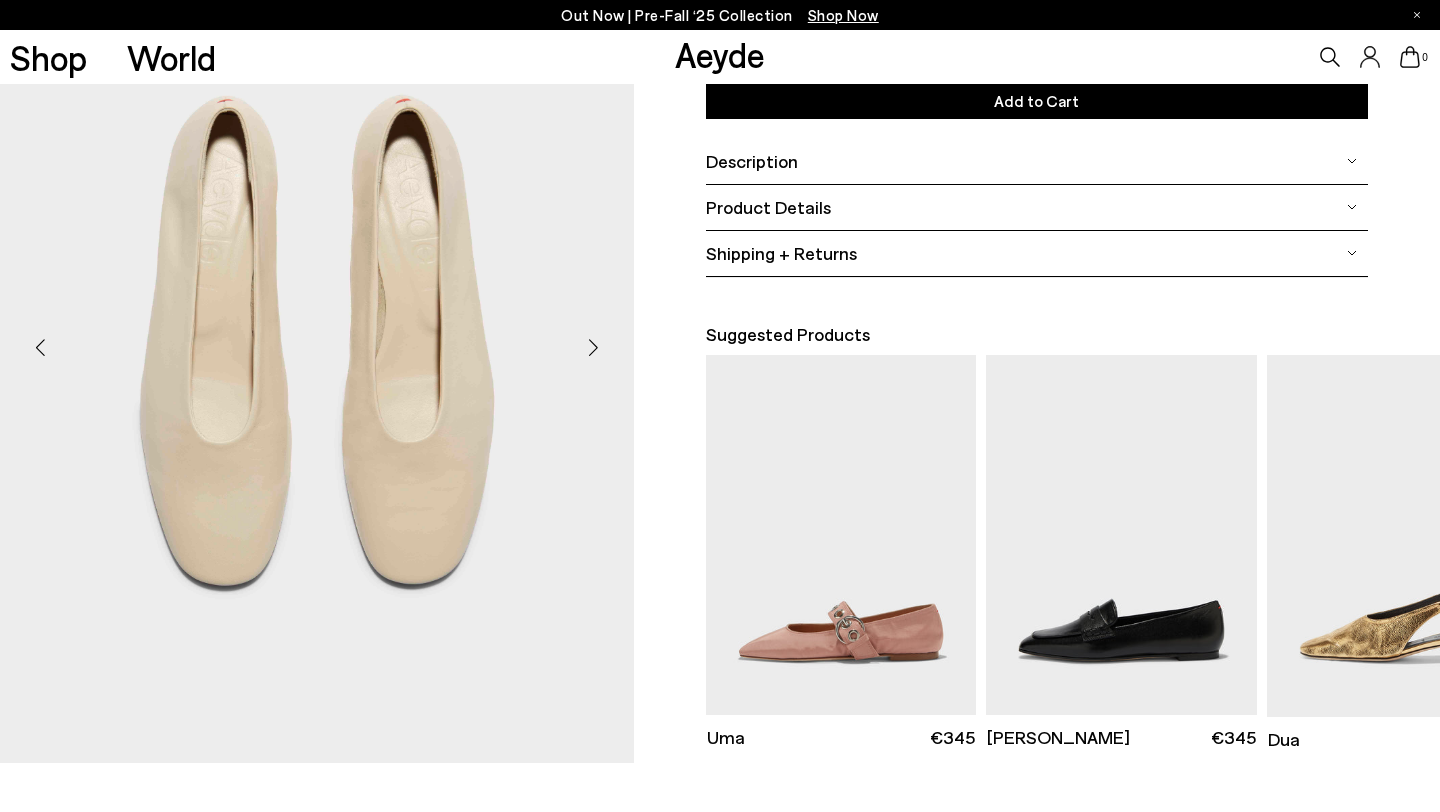 click at bounding box center (594, 348) 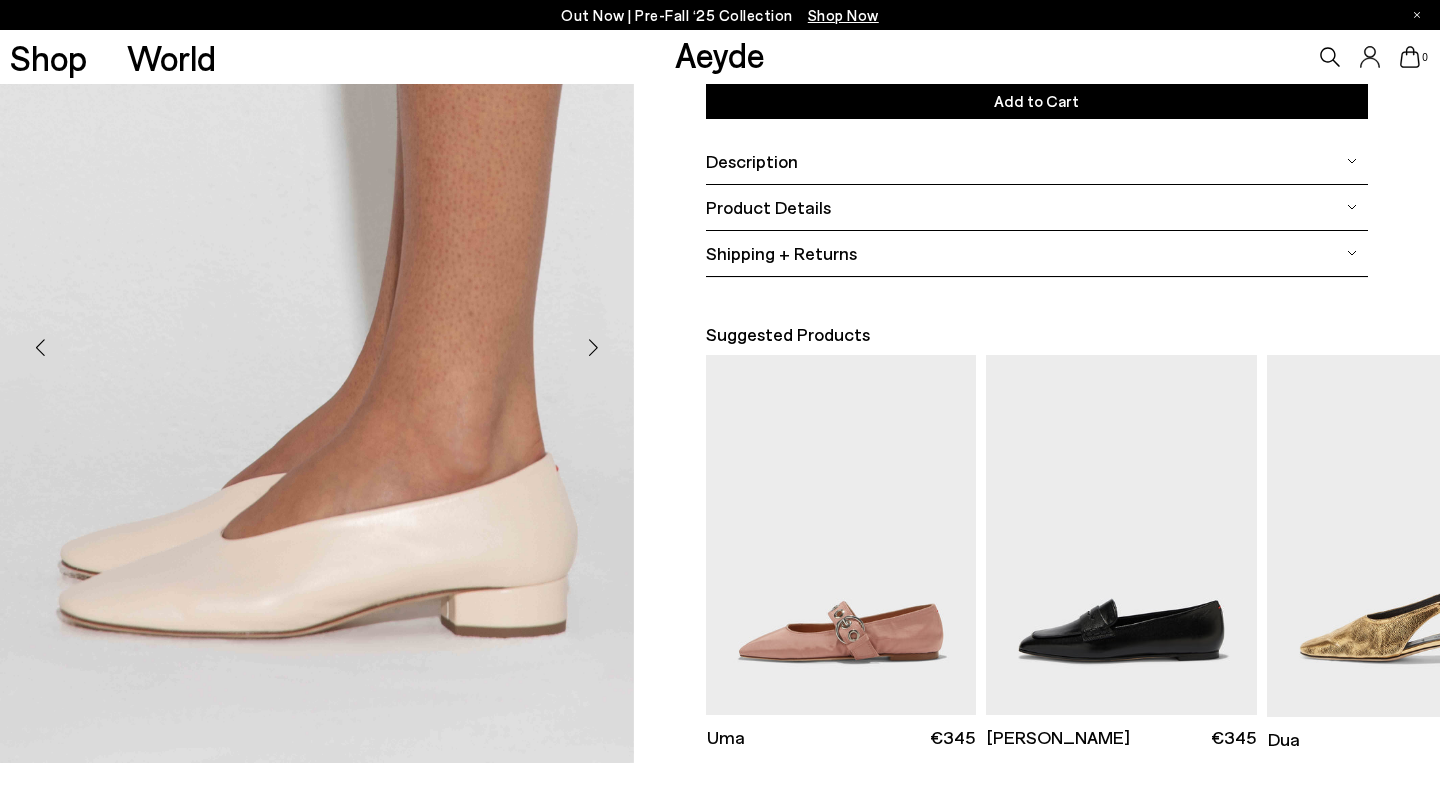 click at bounding box center [594, 348] 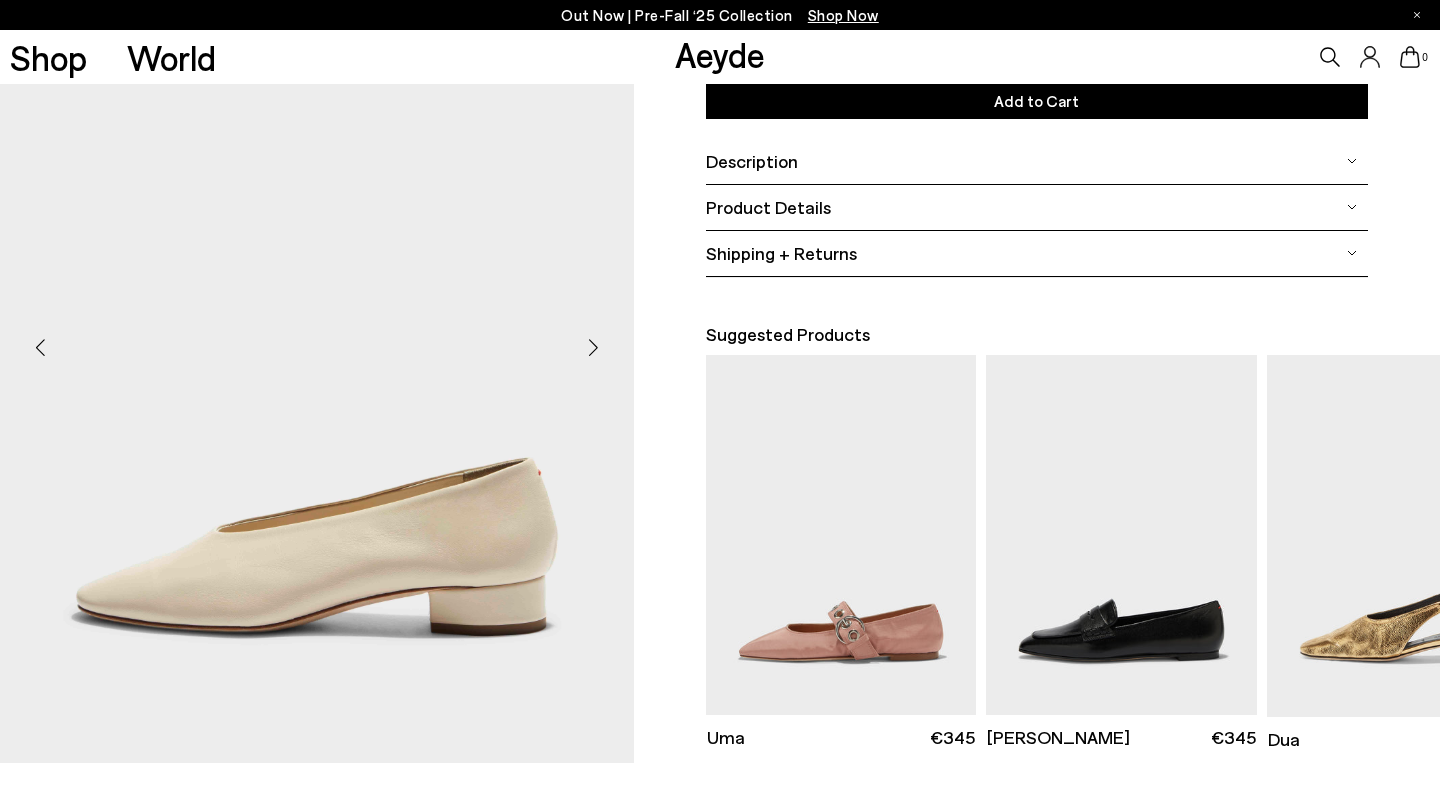 click at bounding box center (594, 348) 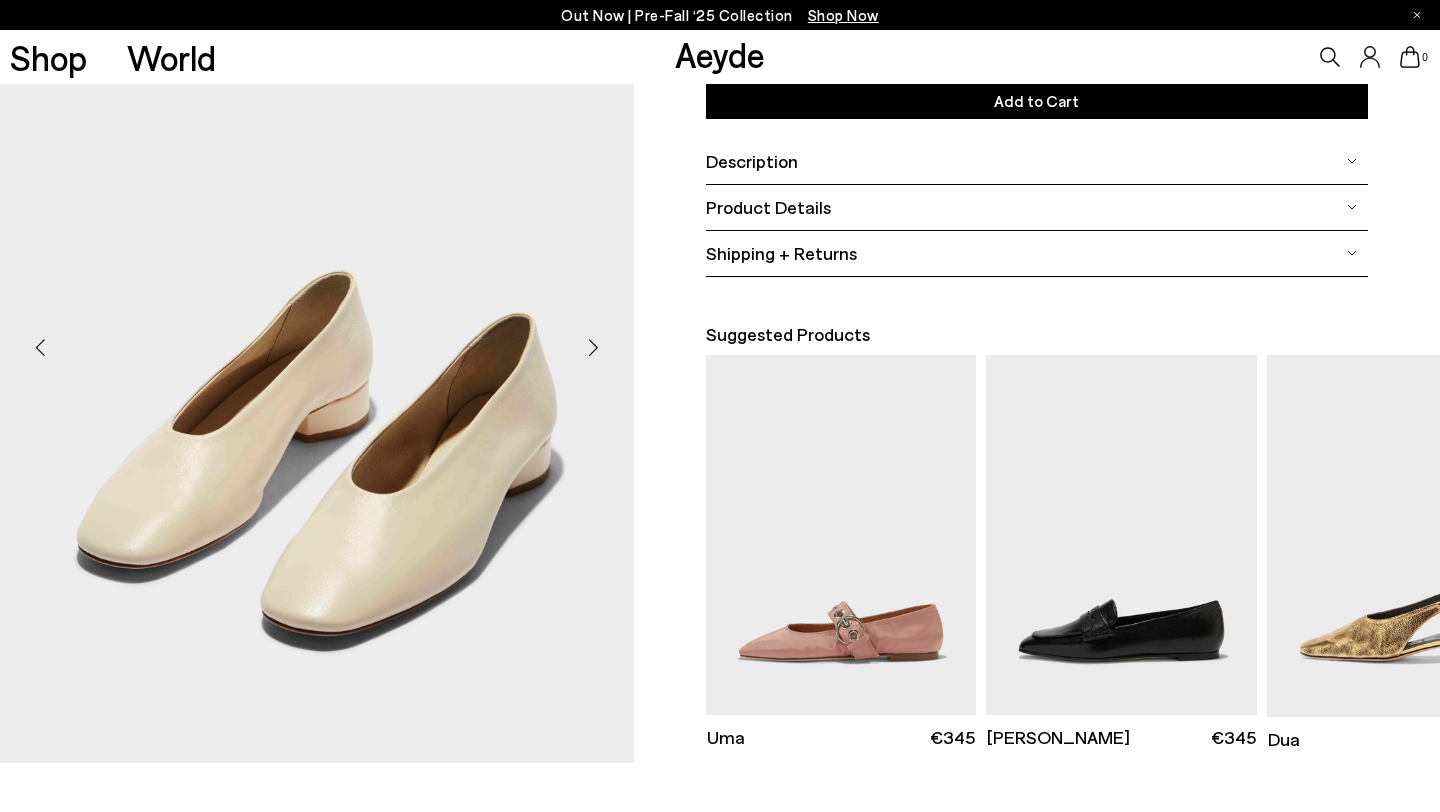 click at bounding box center [594, 348] 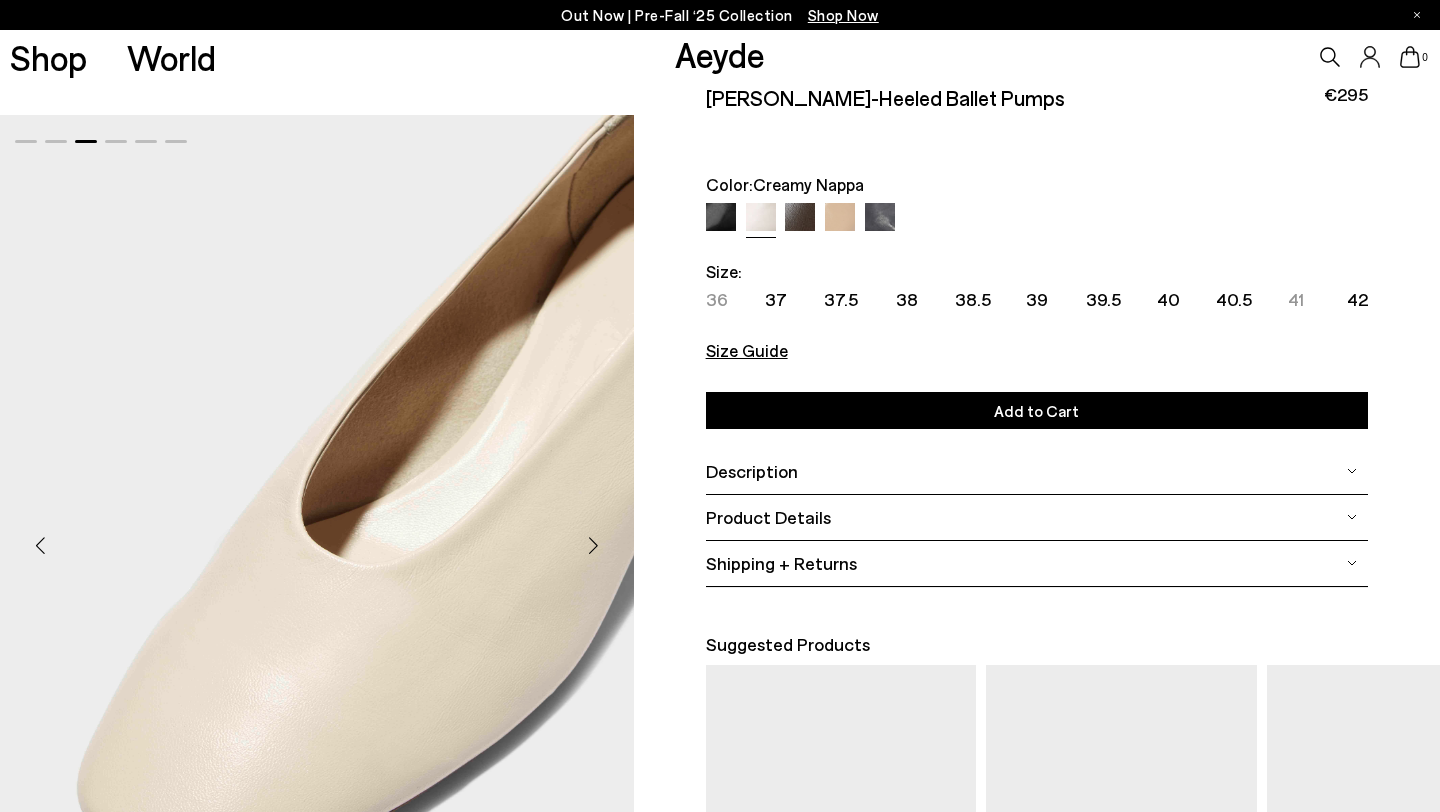scroll, scrollTop: 0, scrollLeft: 0, axis: both 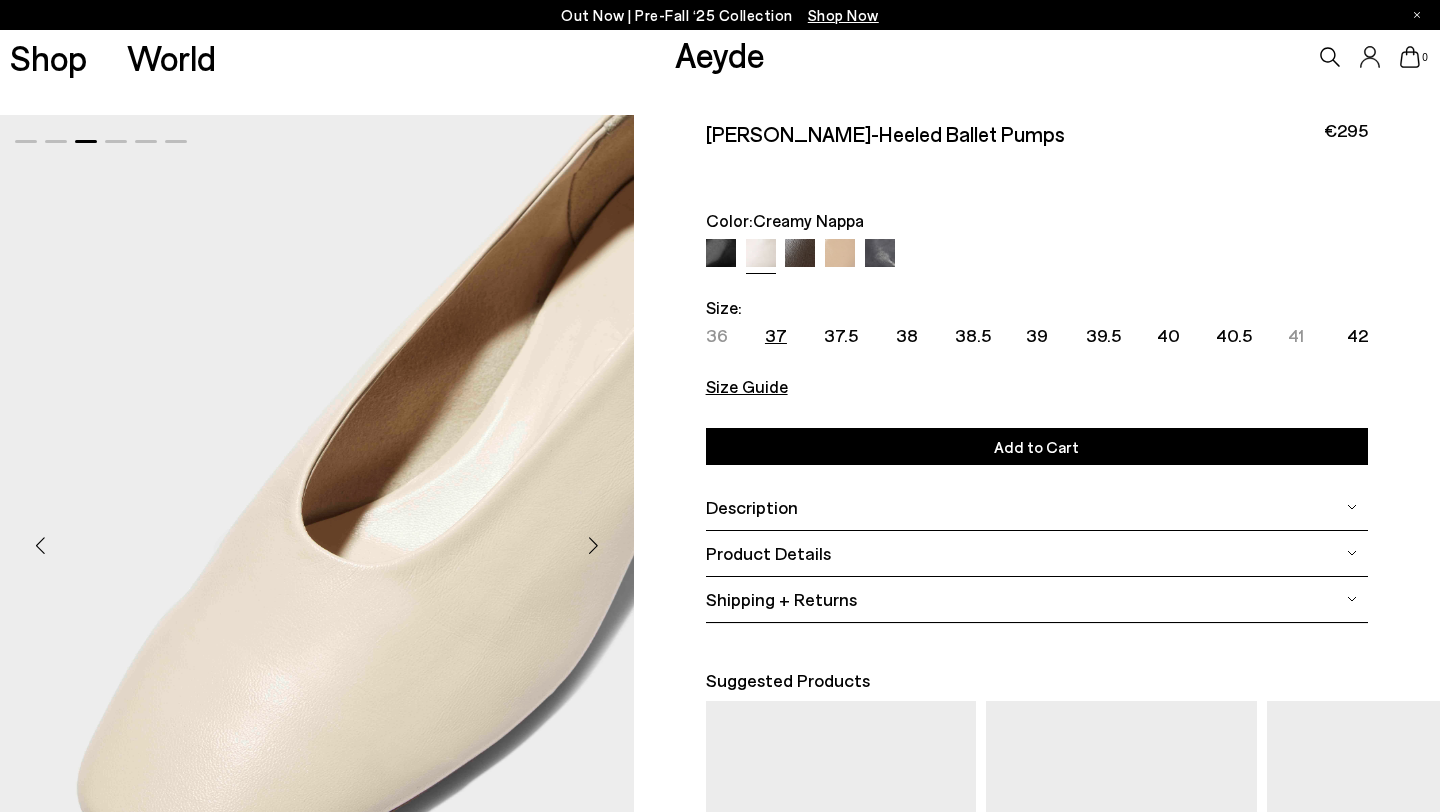 click on "37" at bounding box center [776, 335] 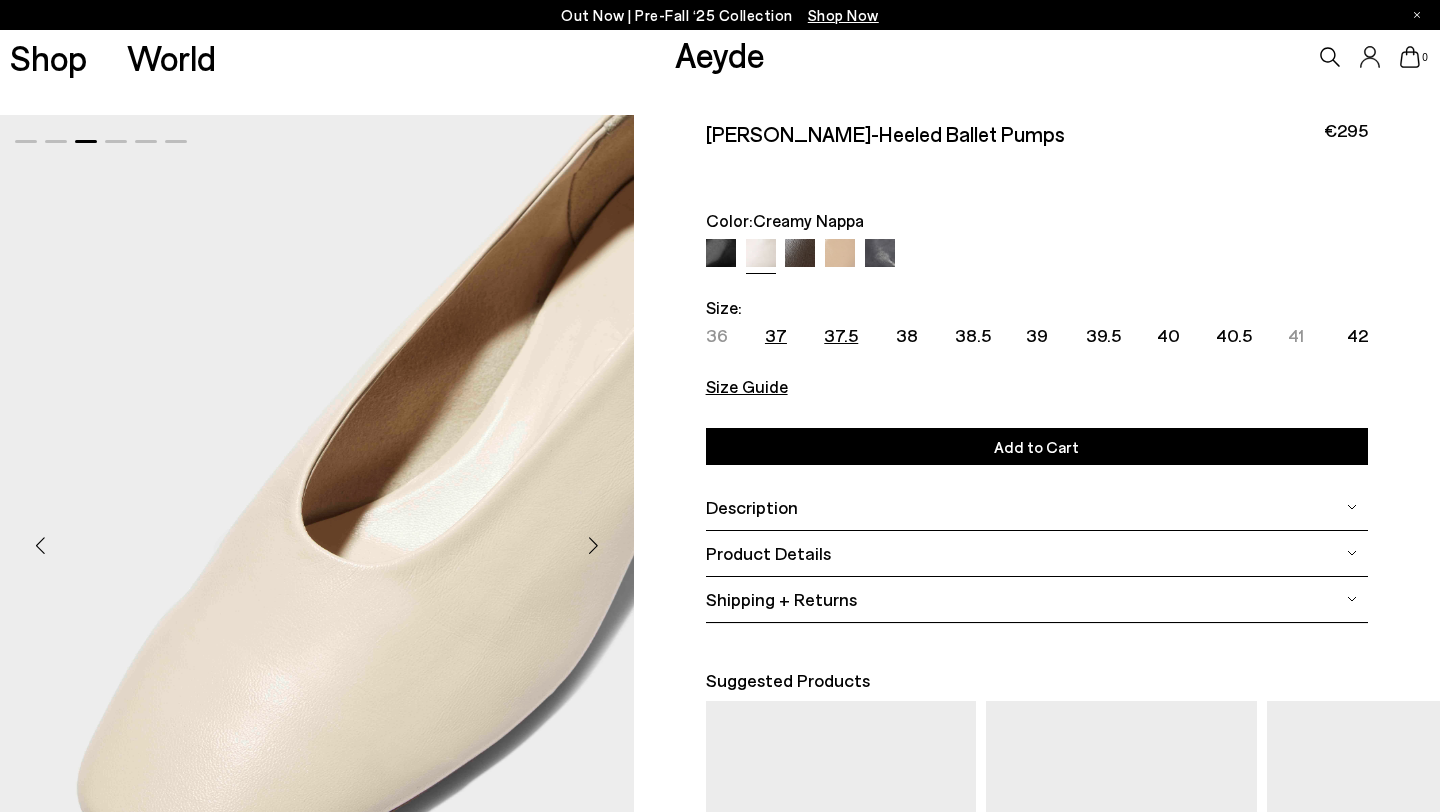 click on "37.5" at bounding box center [841, 335] 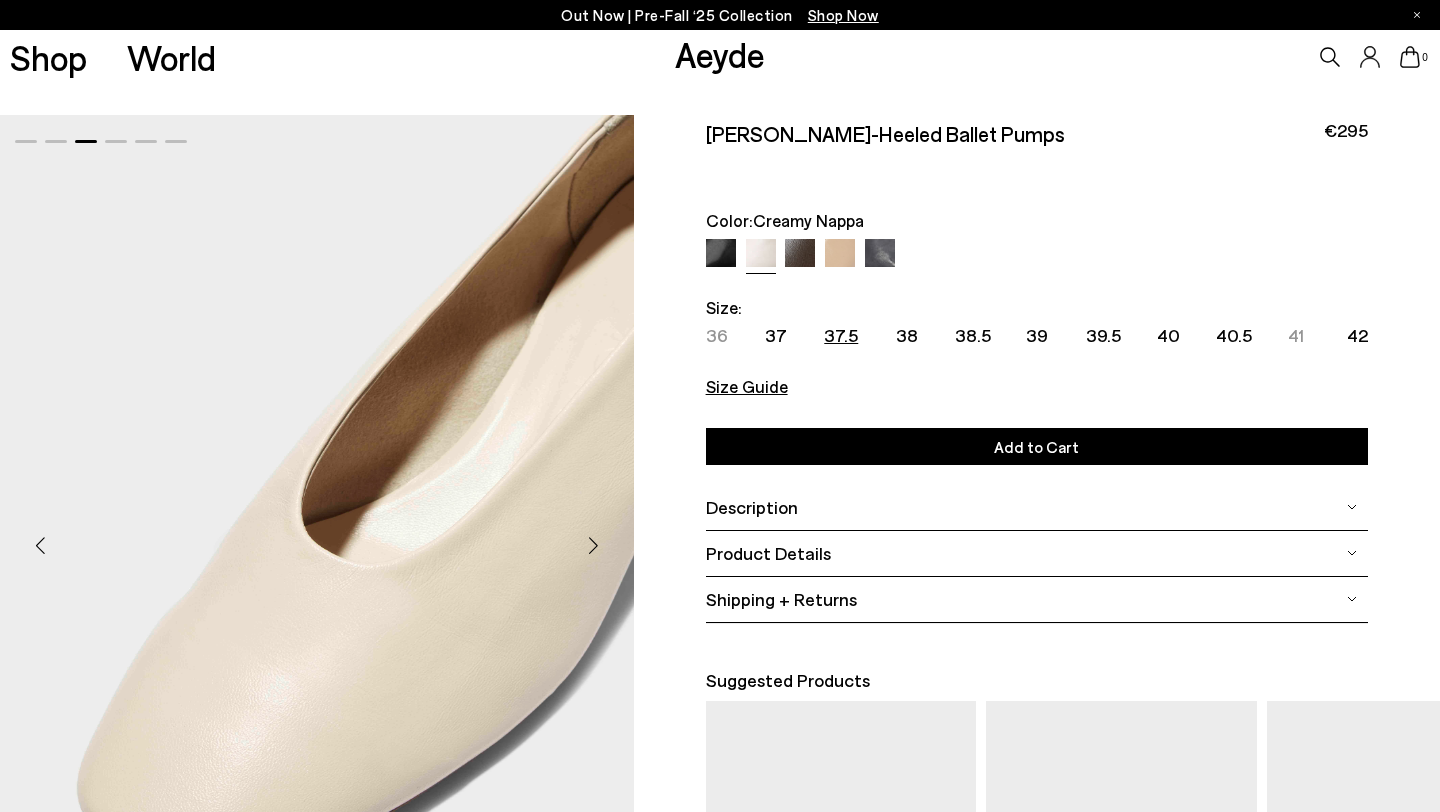 click on "Size Guide" at bounding box center [747, 386] 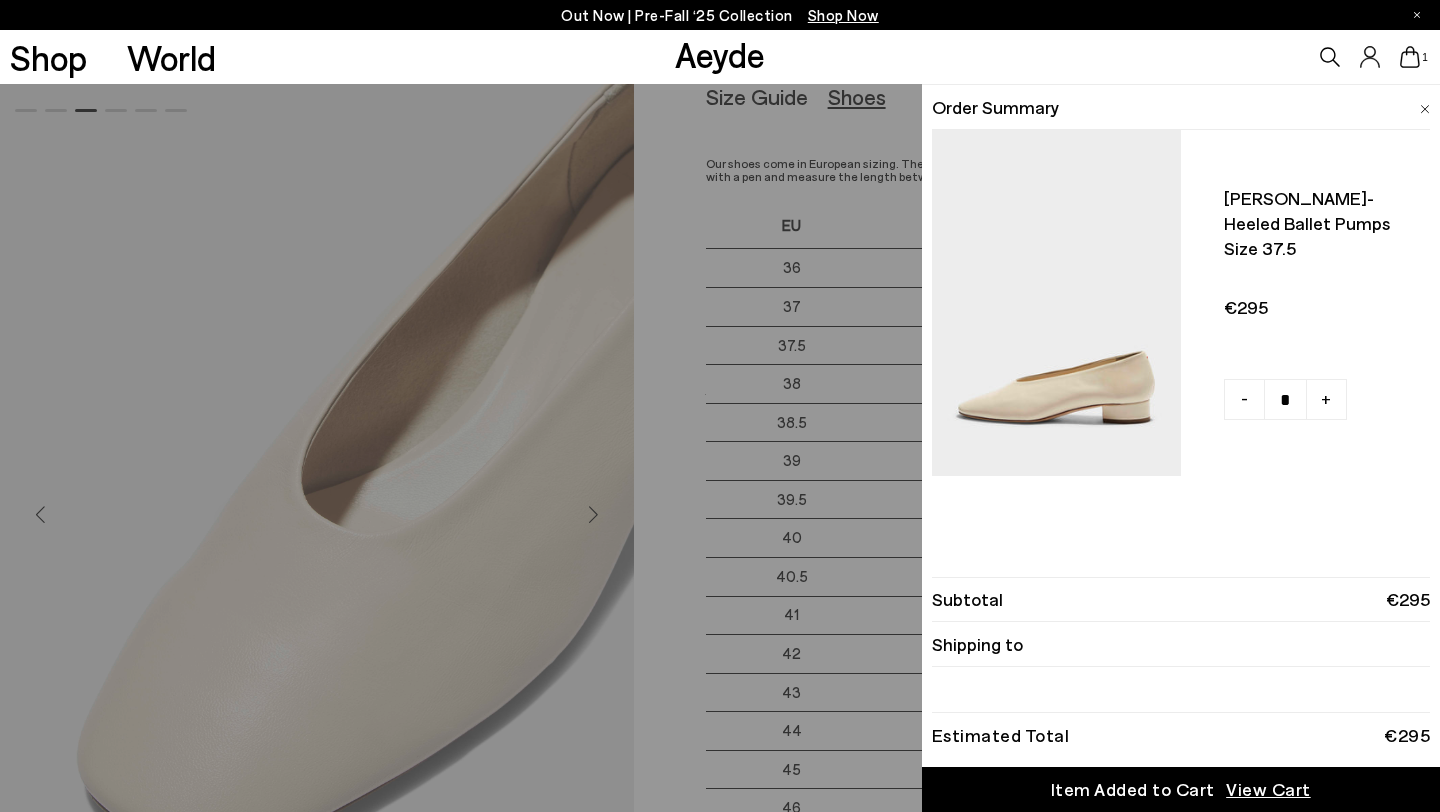 click on "Order Summary
Delia low-heeled ballet pumps
Size
37.5" at bounding box center (1181, 308) 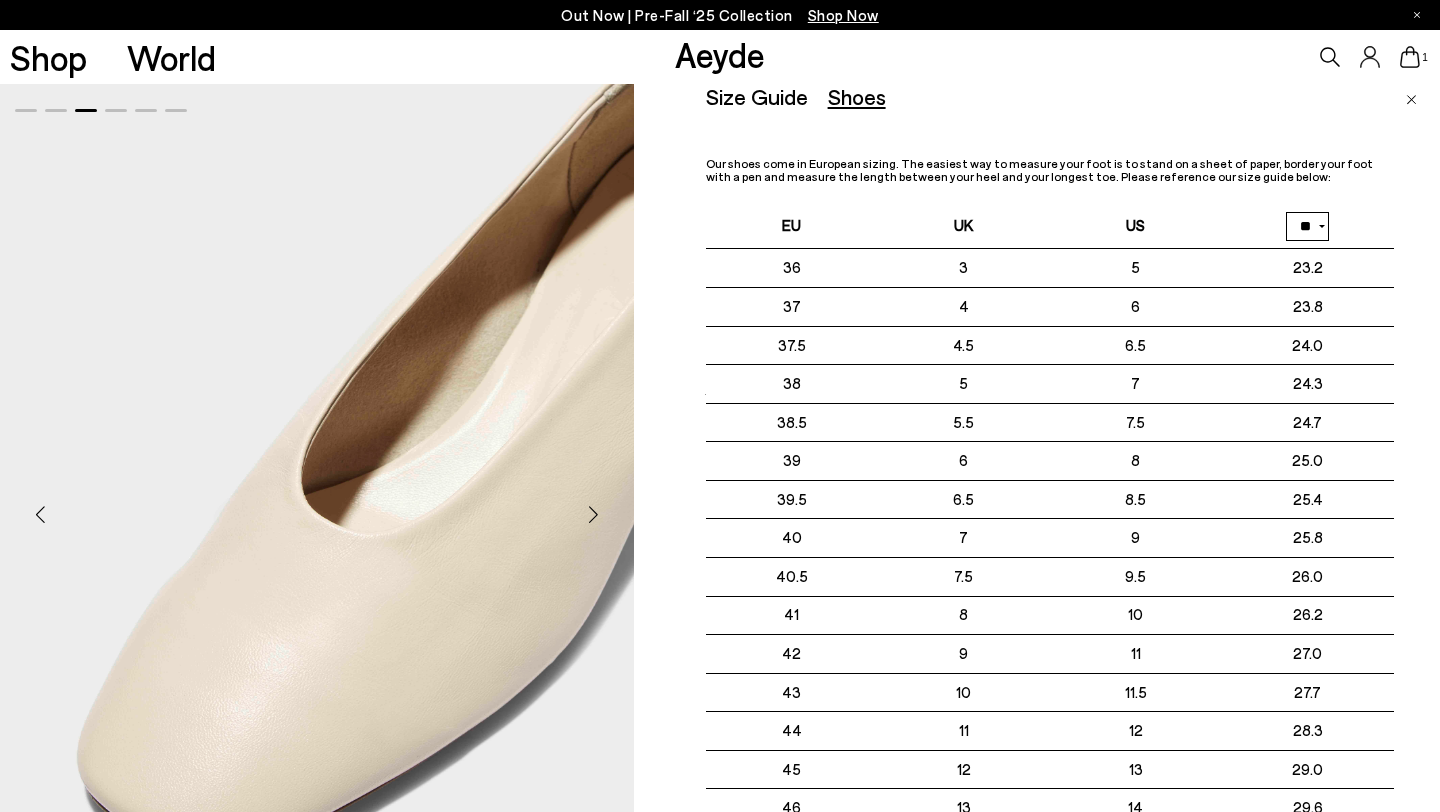 click on "Size Guide
Shoes
Belt
Our shoes come in European sizing. The easiest way to measure your foot is to stand on a sheet of paper, border your foot with a pen and measure the length between your heel and your longest toe. Please reference our size guide below:
EU
UK US
** **" at bounding box center [1073, 490] 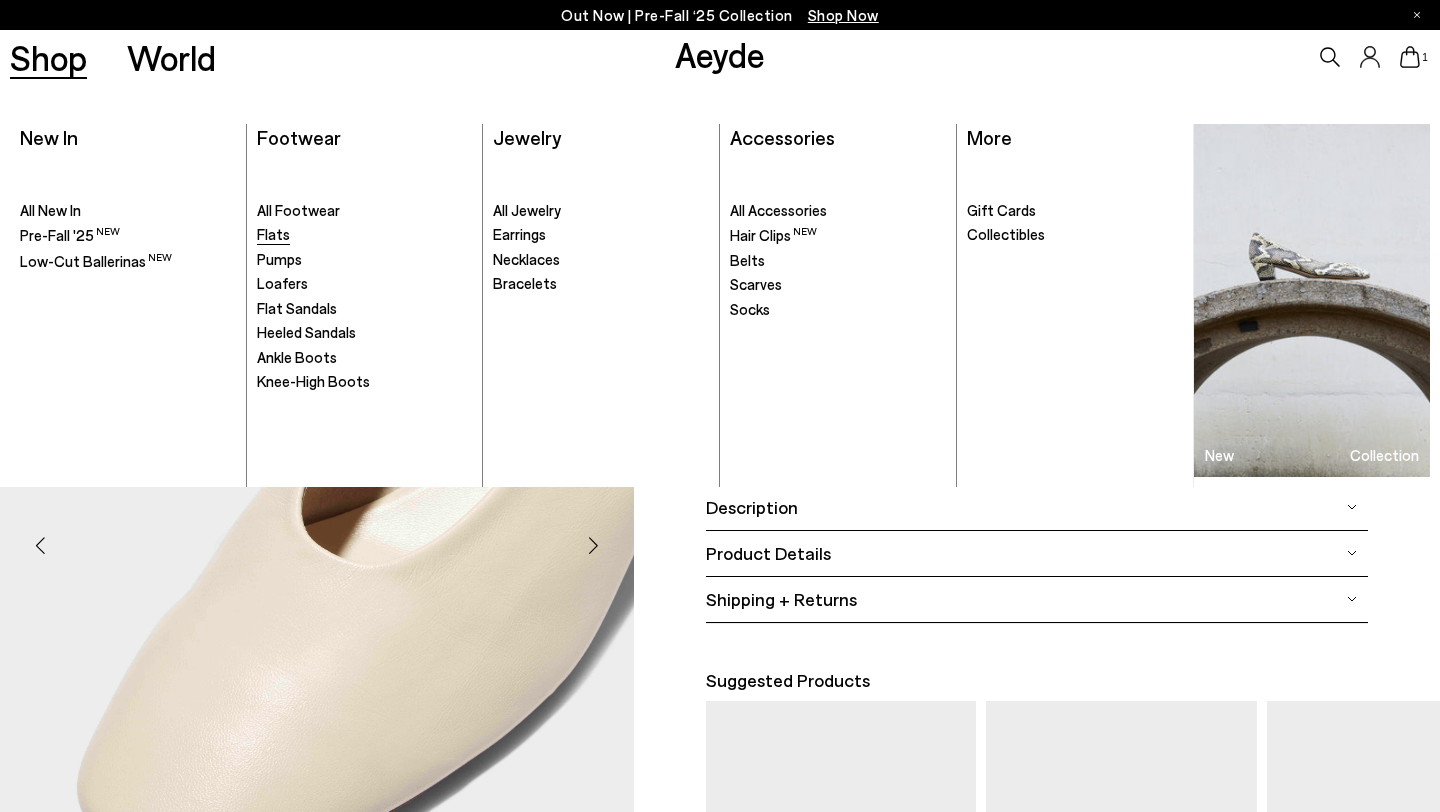 click on "Flats" at bounding box center (273, 234) 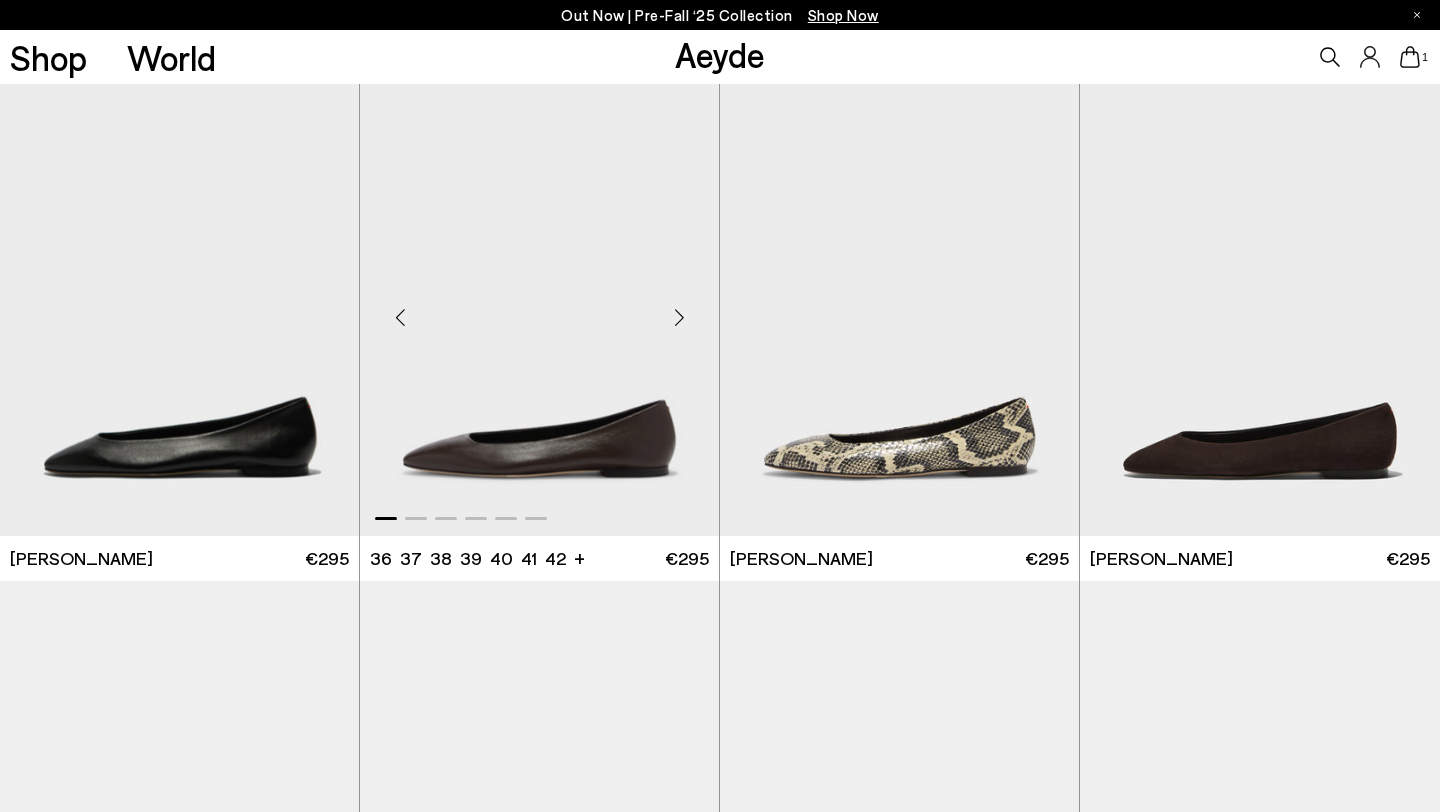scroll, scrollTop: 5, scrollLeft: 0, axis: vertical 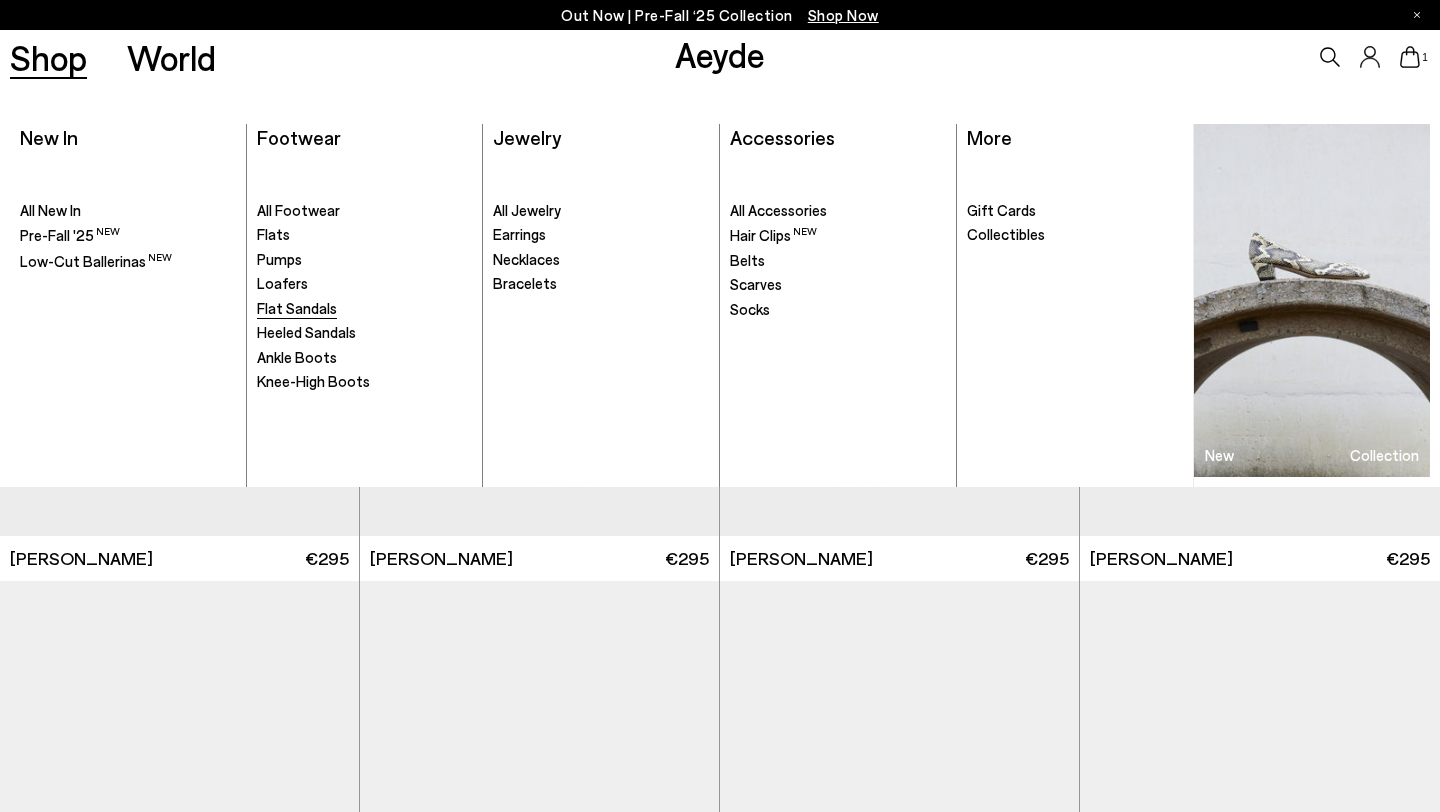 click on "Flat Sandals" at bounding box center (297, 308) 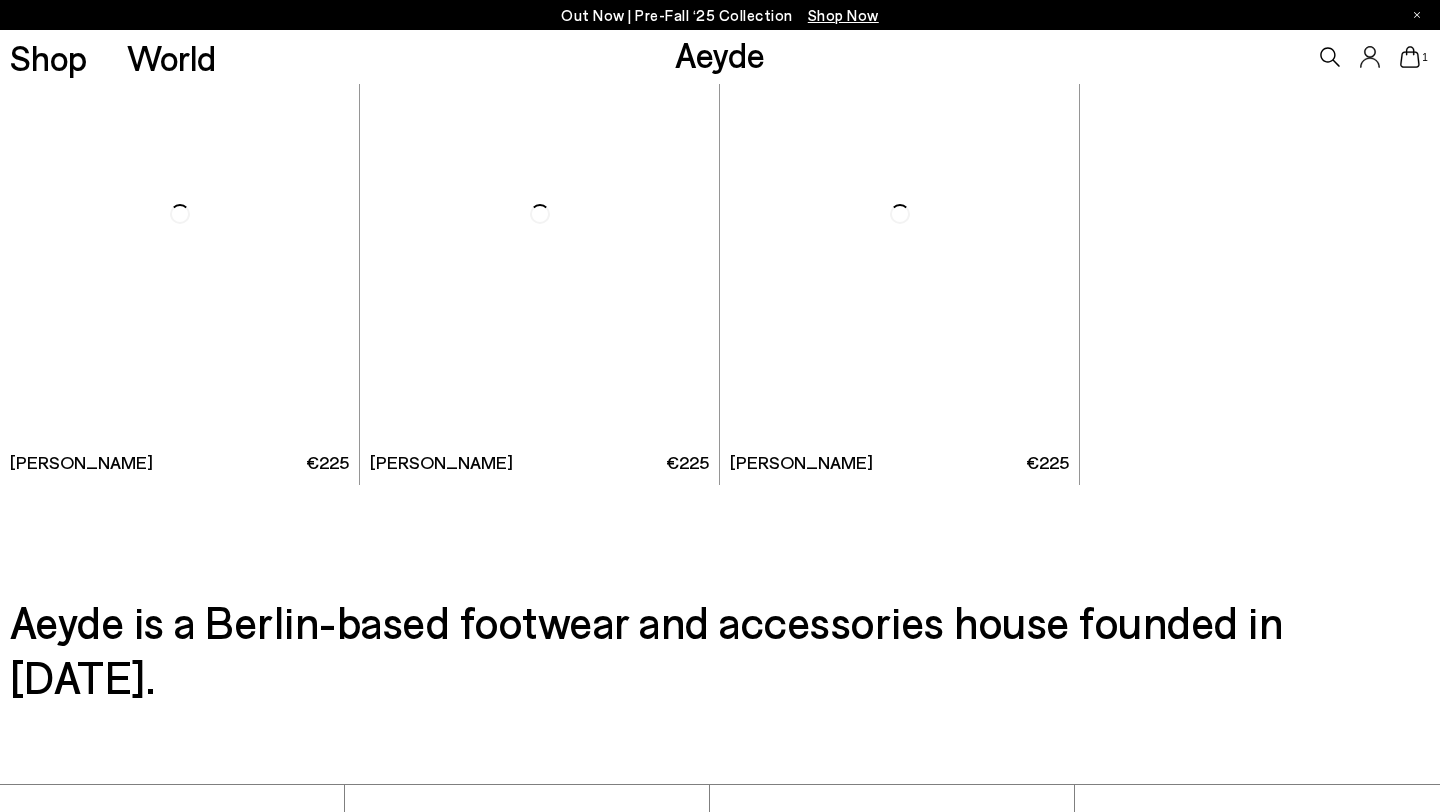 scroll, scrollTop: 2664, scrollLeft: 0, axis: vertical 